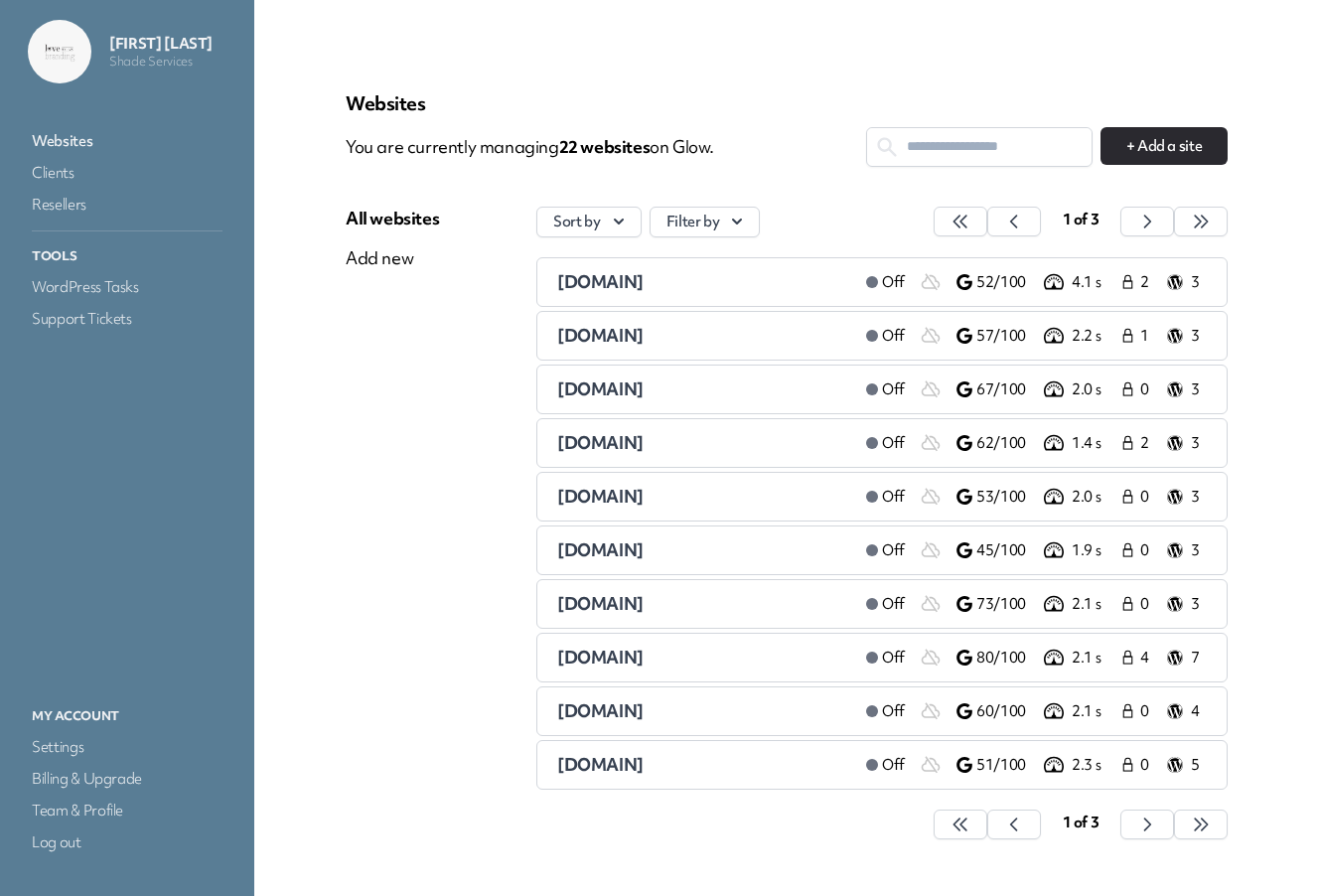scroll, scrollTop: 0, scrollLeft: 0, axis: both 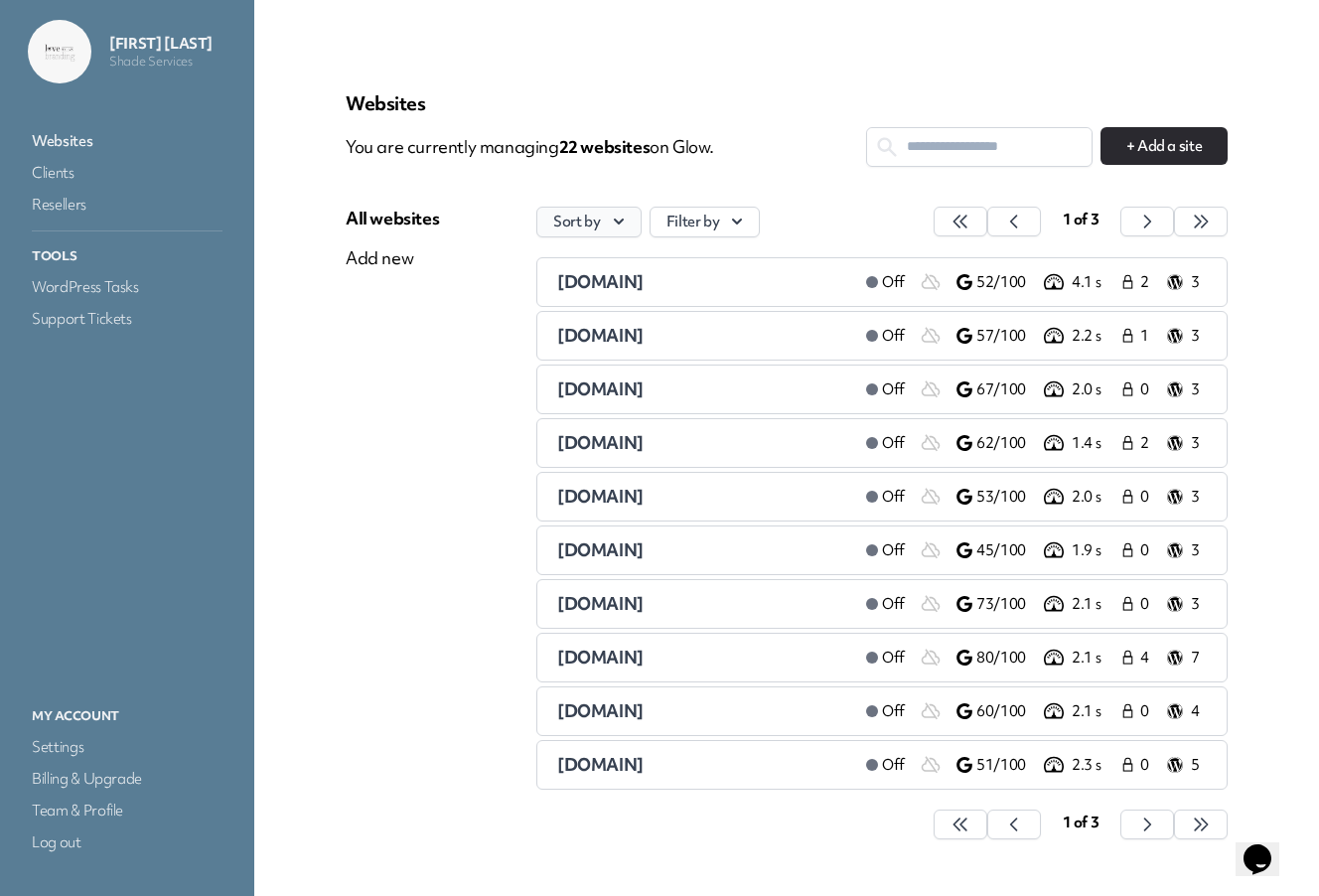 click 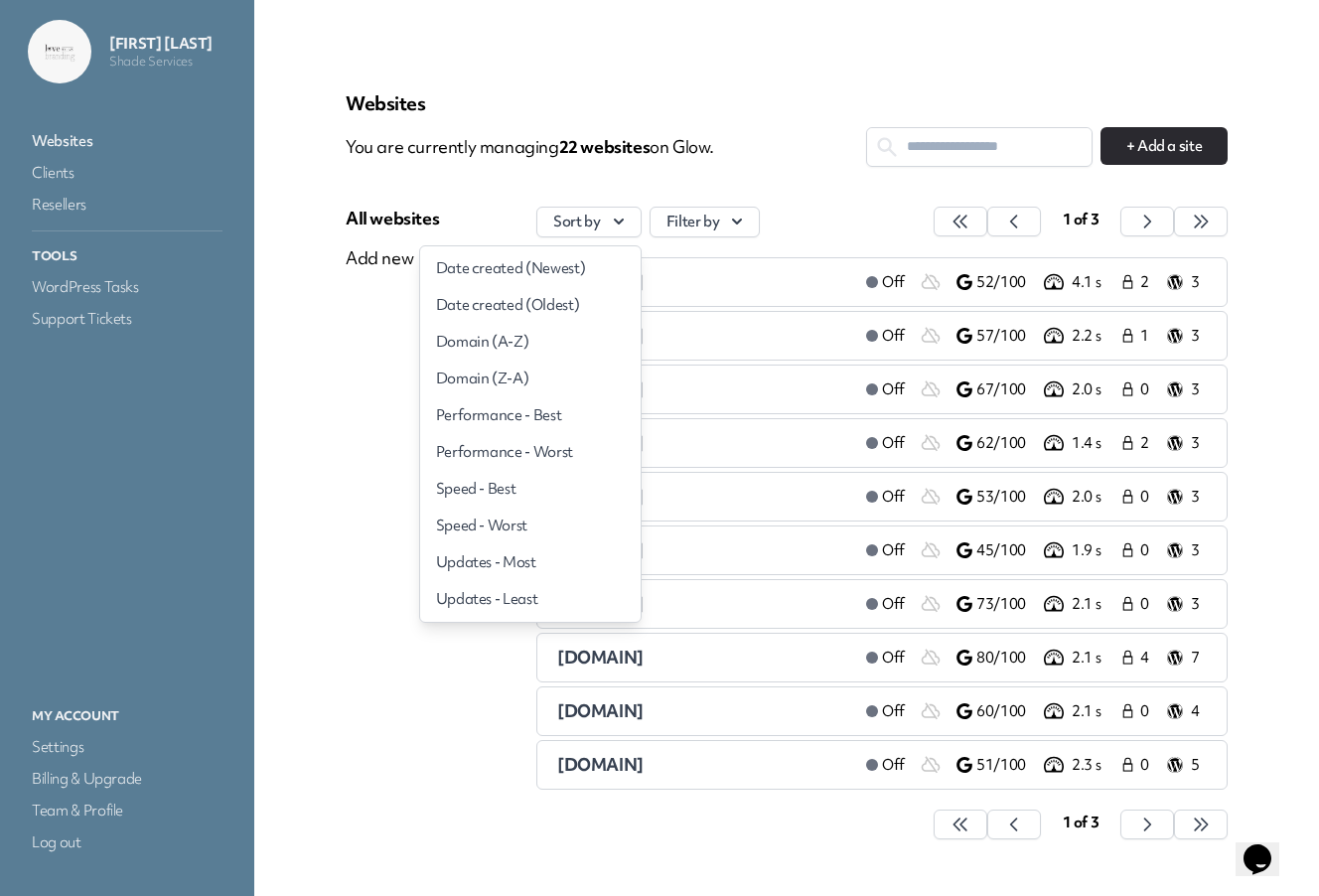 click on "Websites
You are currently managing  22 website s
on Glow.
+ Add a site
All websites
Add new
Sort by      Date created (Newest)    Date created (Oldest)    Domain (A-Z)    Domain (Z-A)    Performance - Best    Performance - Worst    Speed - Best    Speed - Worst    Updates - Most    Updates - Least
Filter by
1 of 3
[DOMAIN]
Off
52/100     4.1 s
2
3   [DOMAIN]
Off
57/100     2.2 s
1
3" at bounding box center (787, 476) 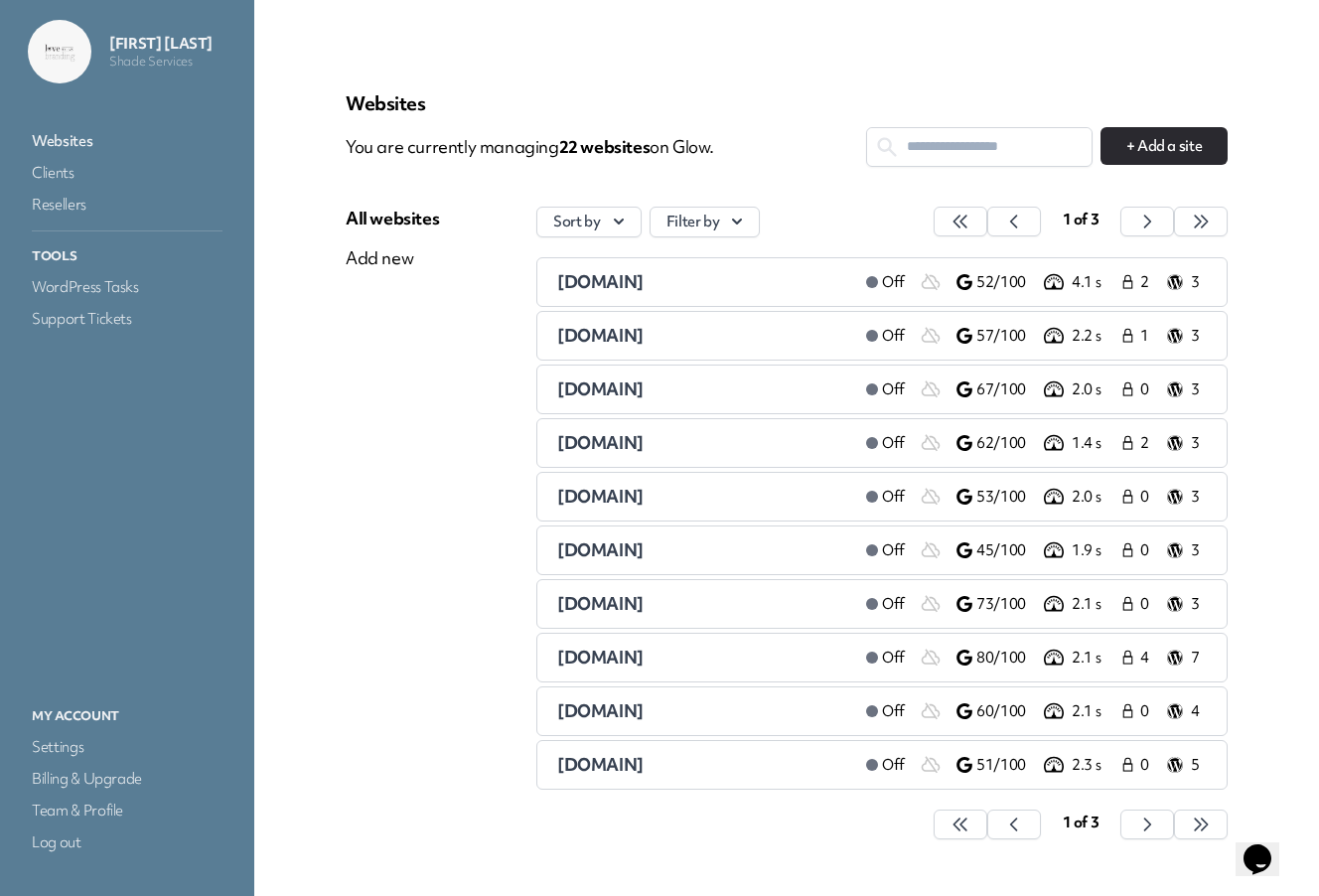 click on "Websites" at bounding box center [127, 141] 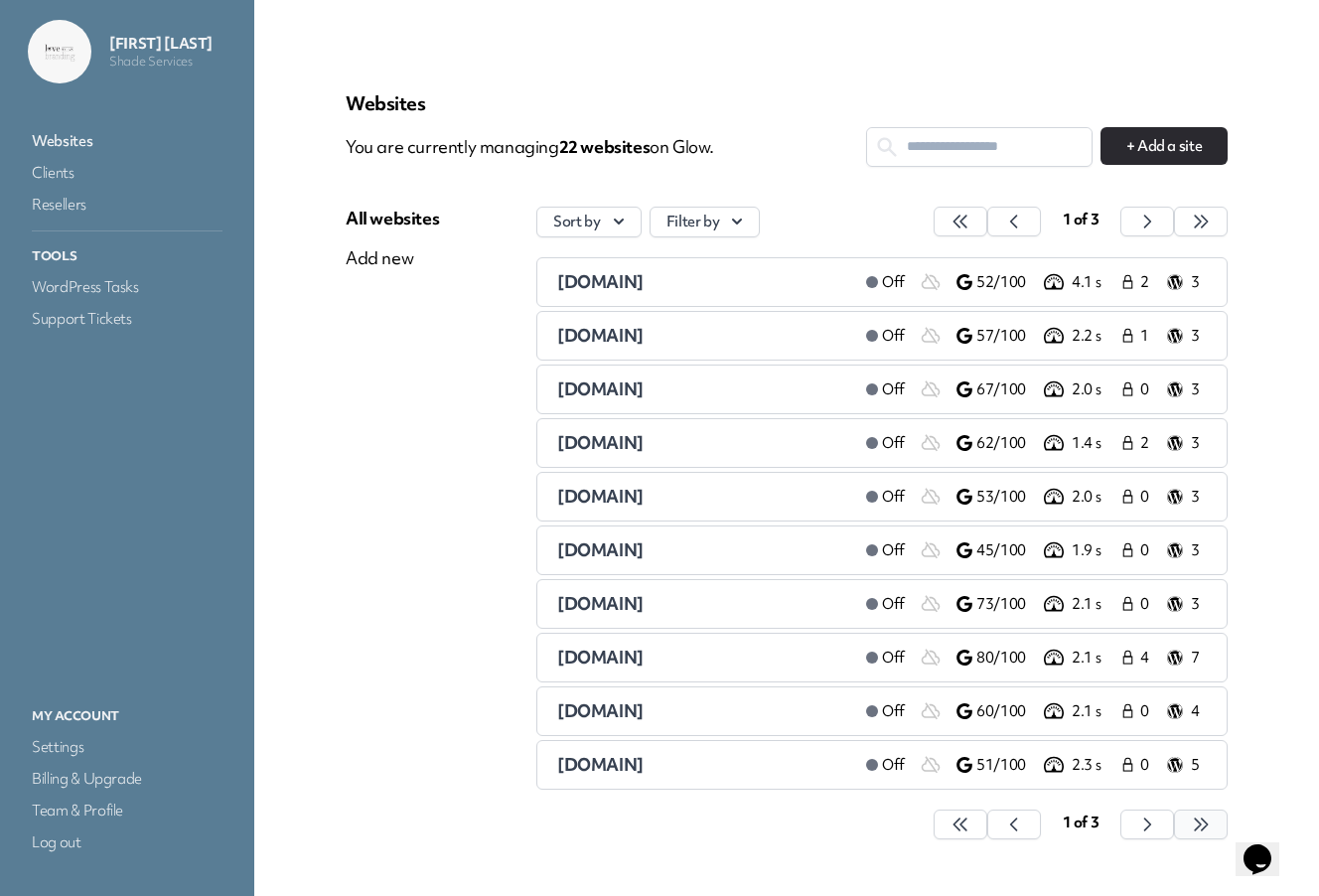 click 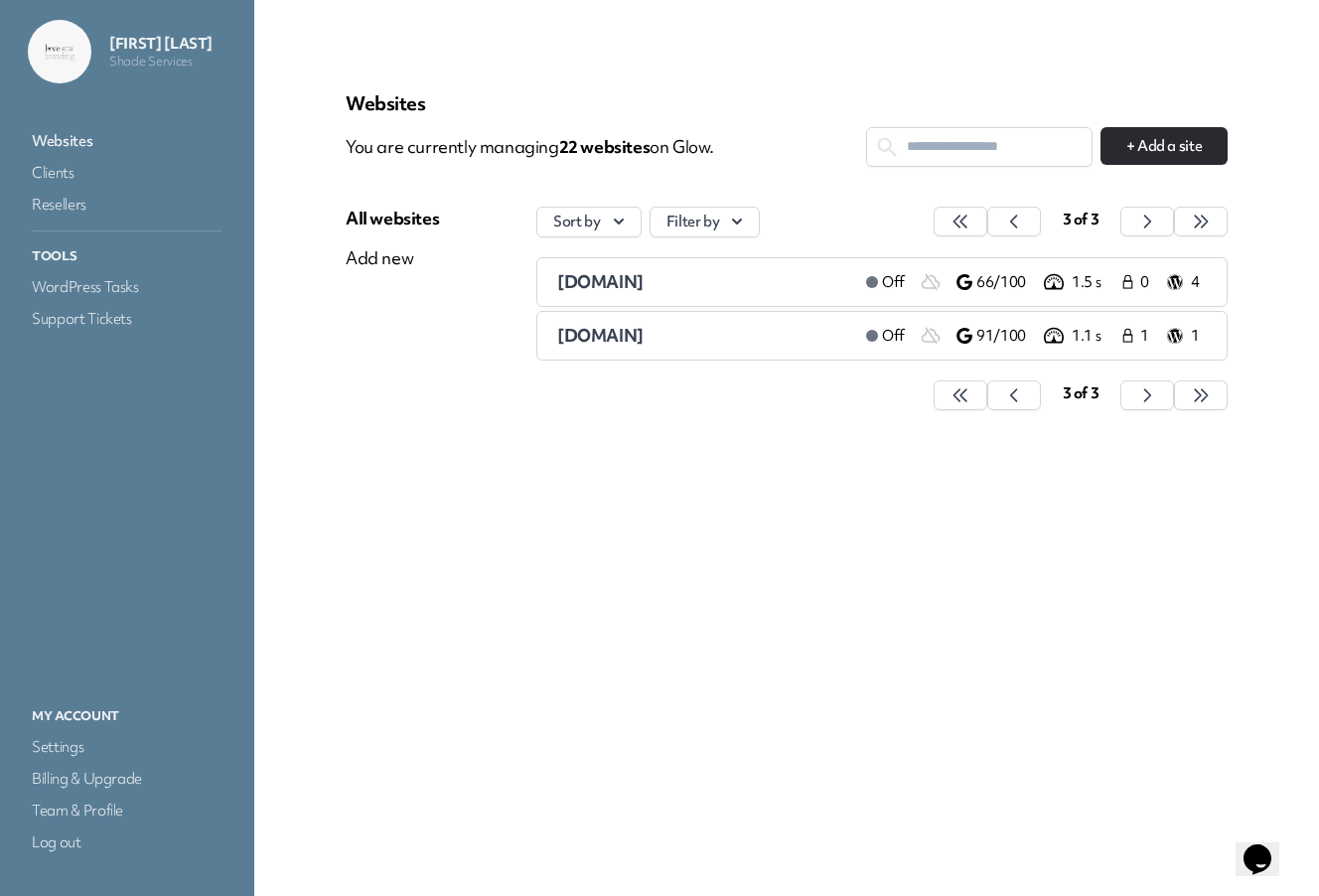 click on "[DOMAIN]" at bounding box center [600, 335] 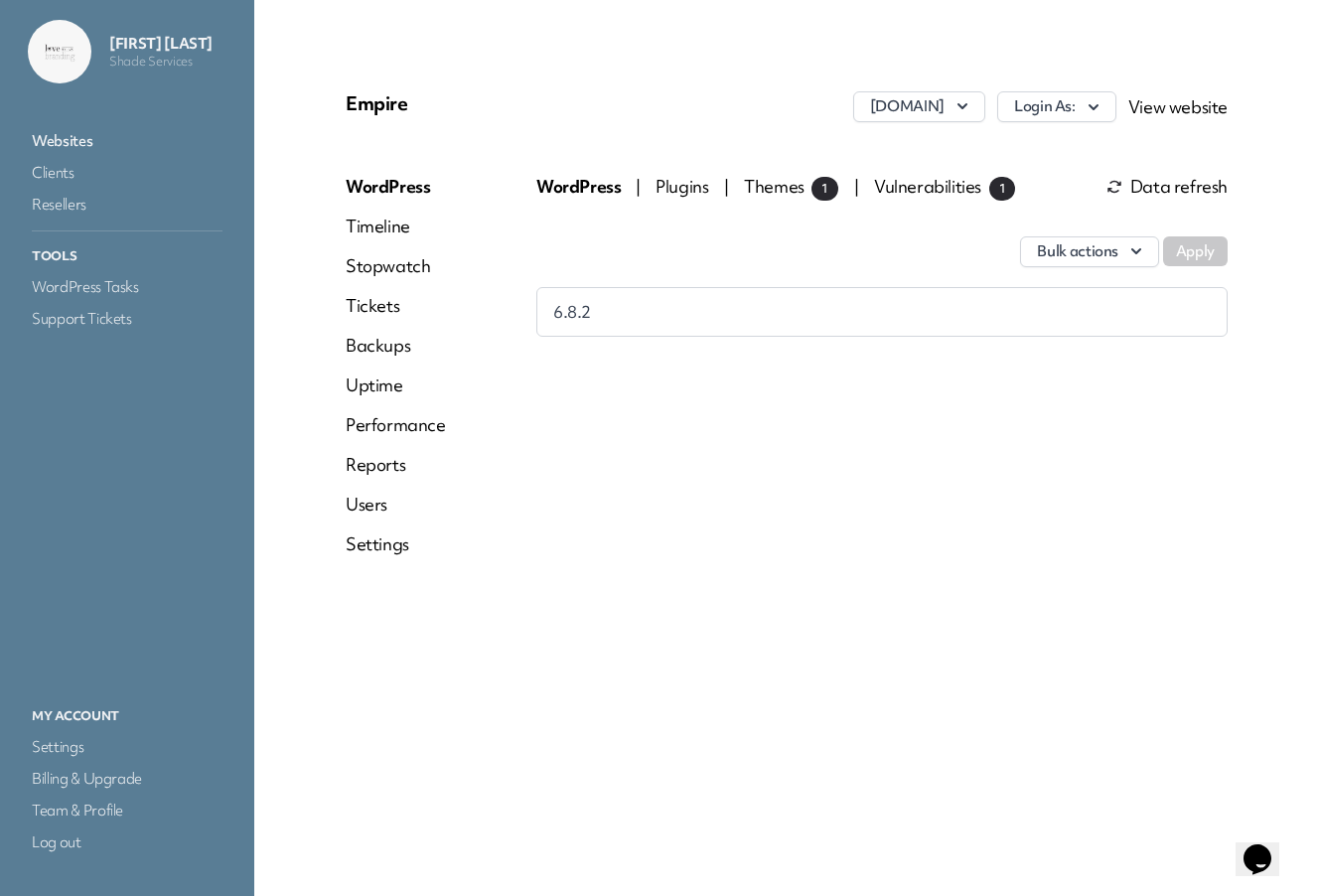 click on "6.8.2" at bounding box center [882, 312] 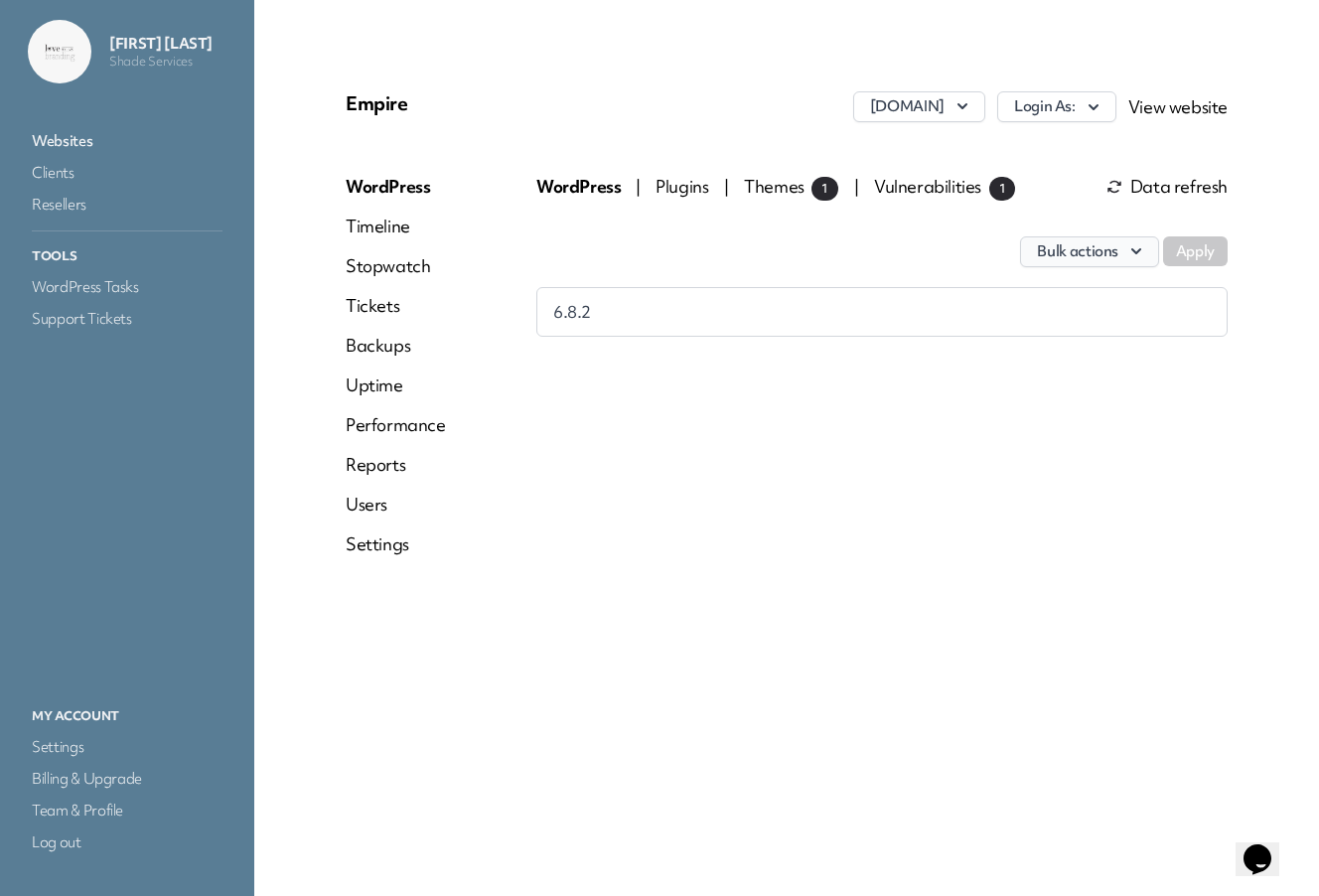 click on "Bulk actions" at bounding box center (1090, 251) 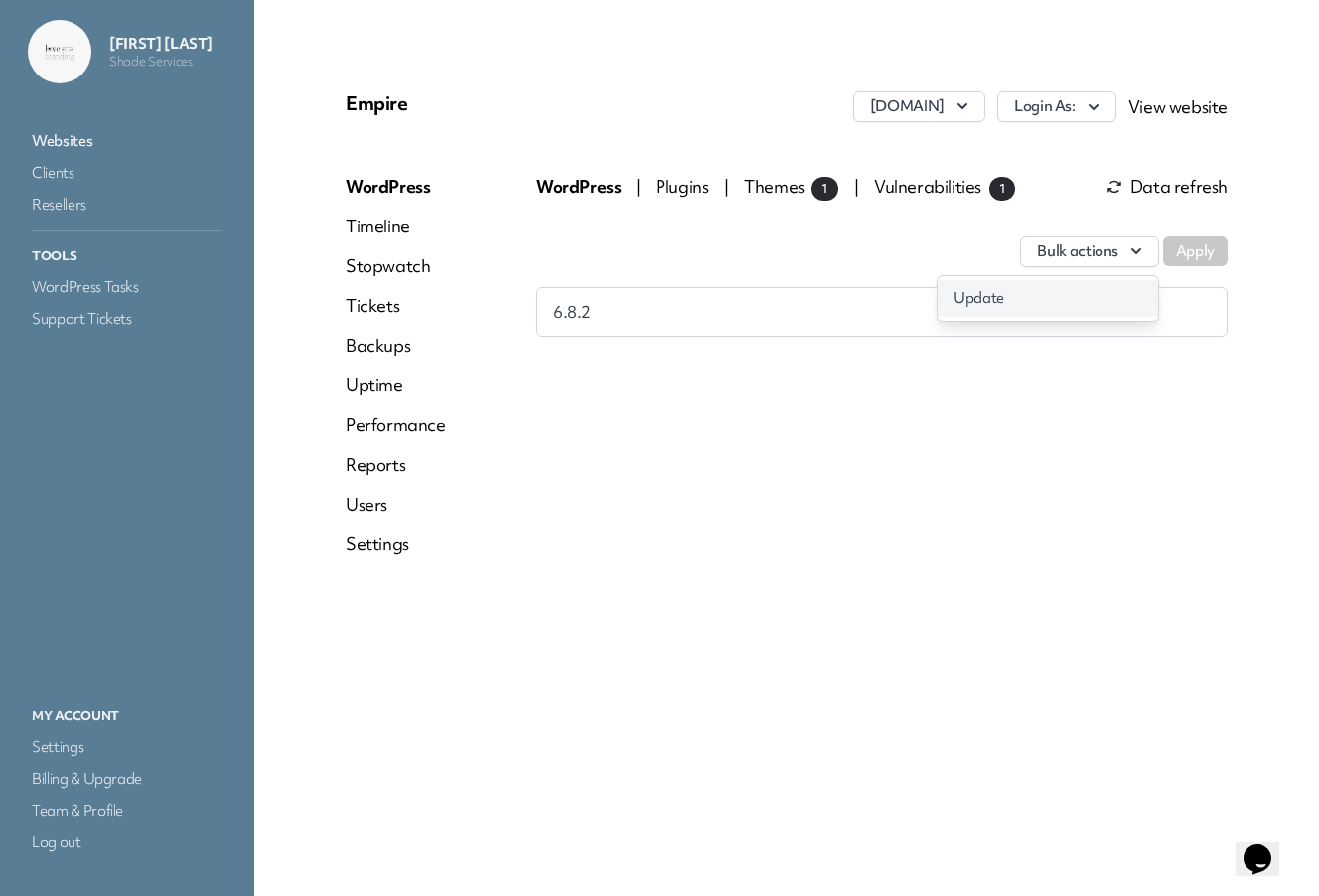 click on "Update" at bounding box center (1048, 298) 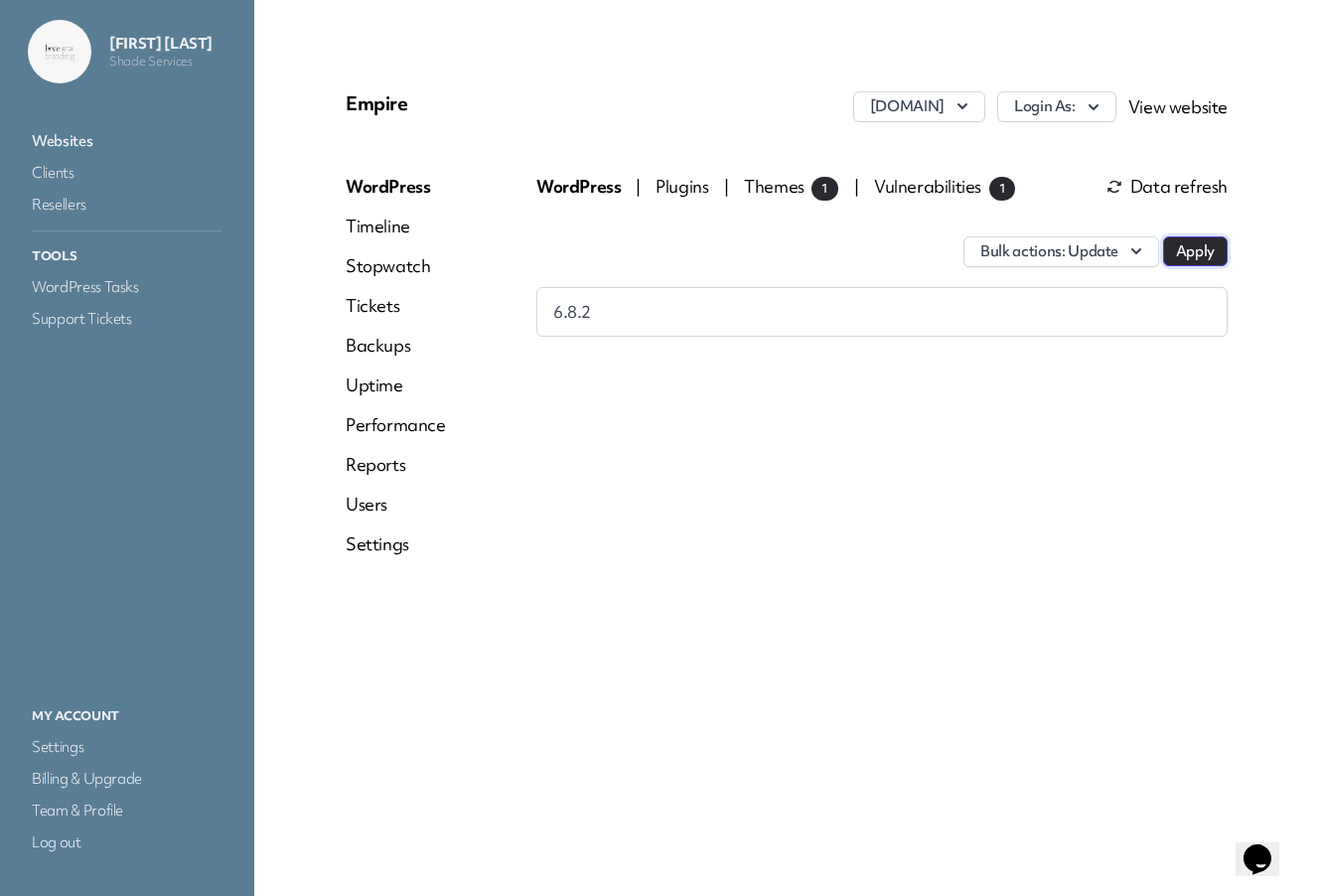 click on "Apply" at bounding box center [1195, 251] 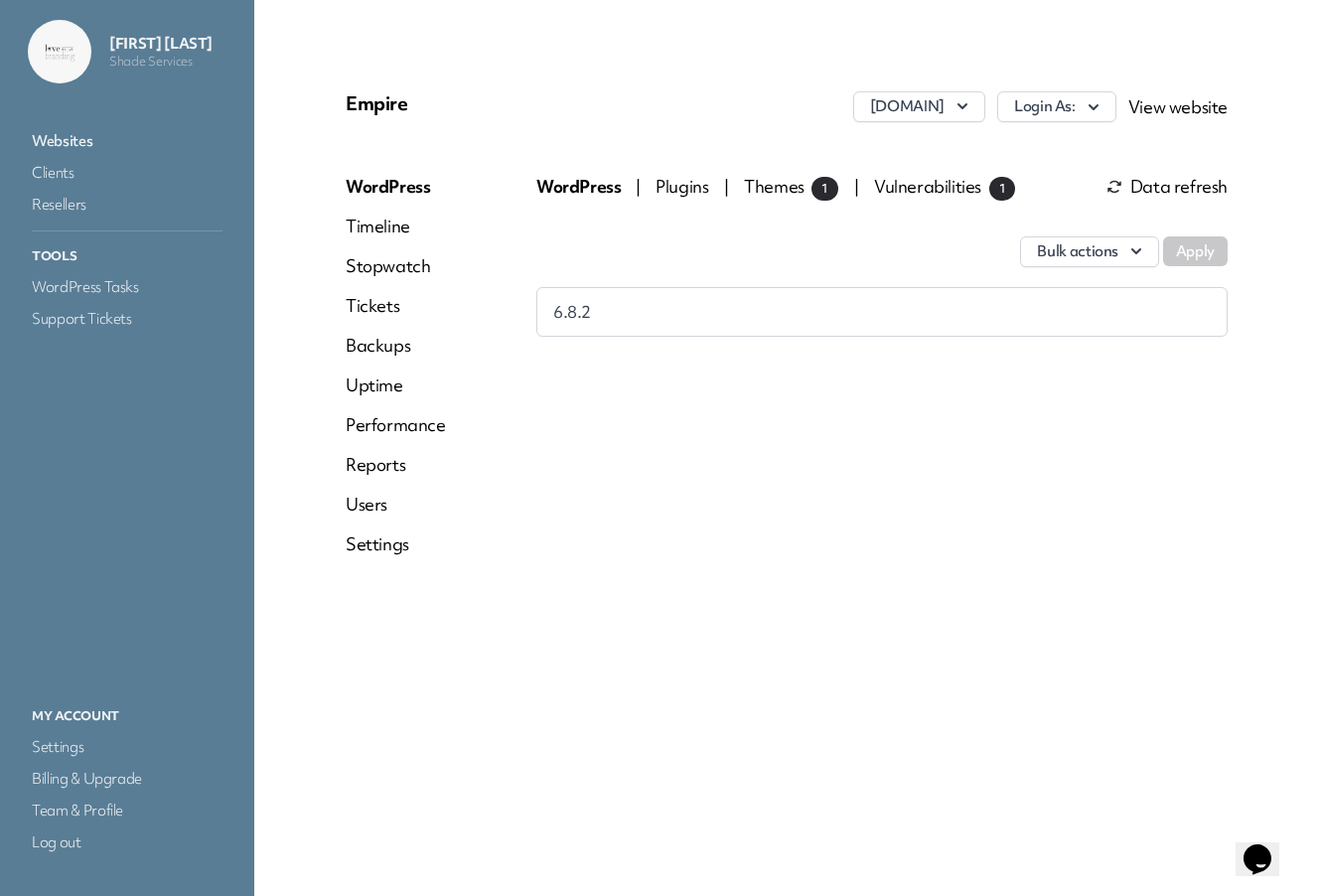 click on "6.8.2" at bounding box center [882, 312] 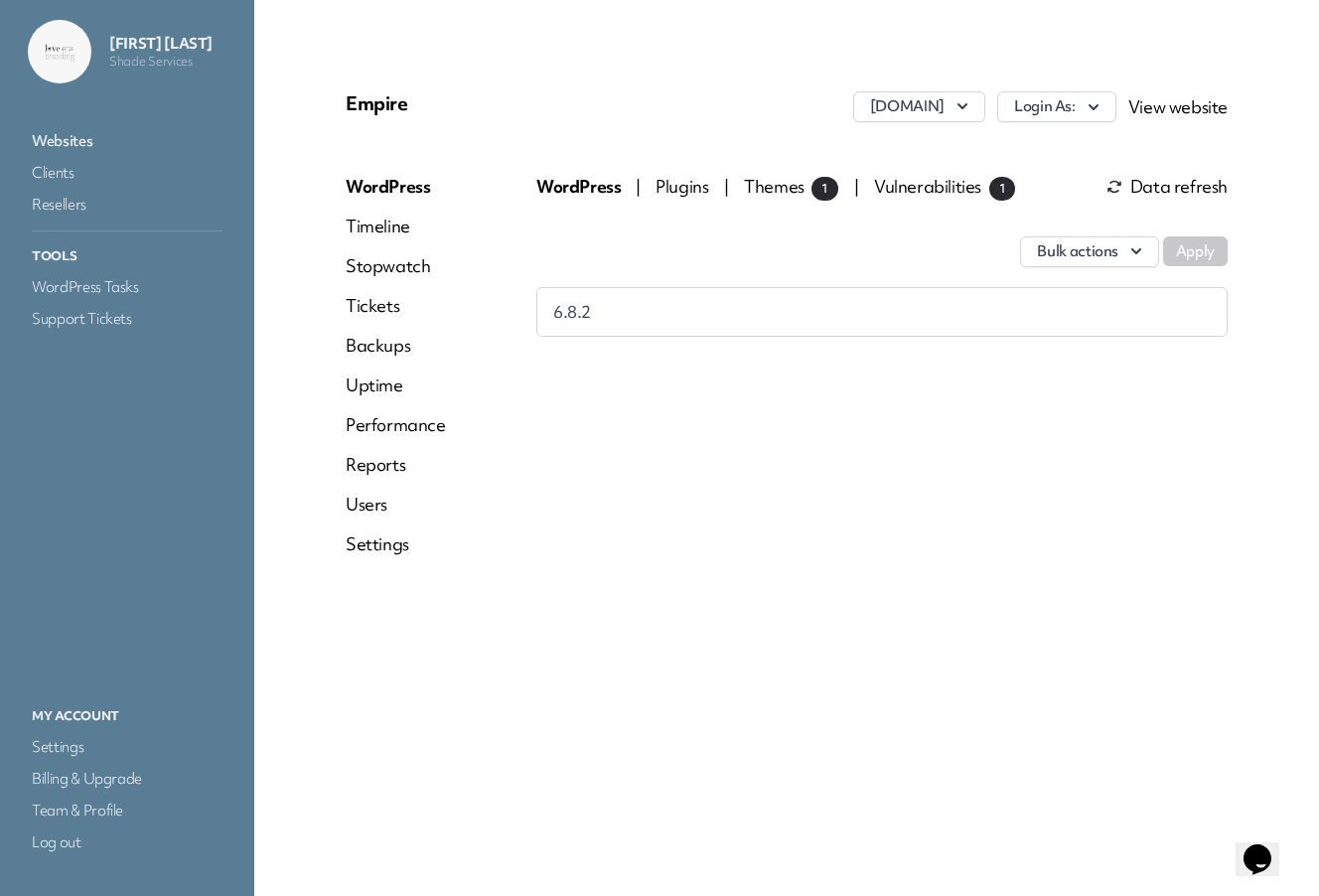 click on "6.8.2" at bounding box center [882, 312] 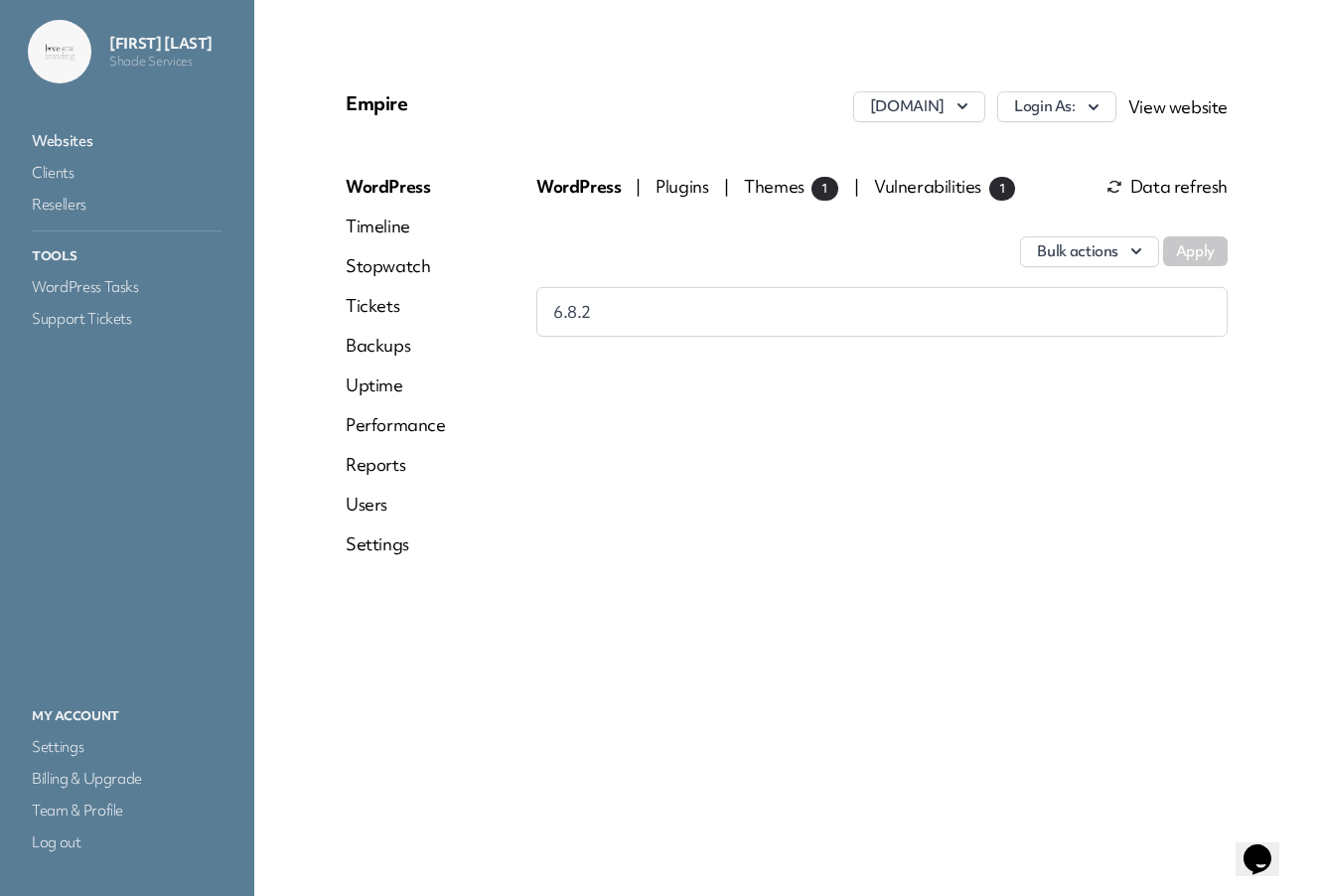 click on "Themes
1" at bounding box center [791, 186] 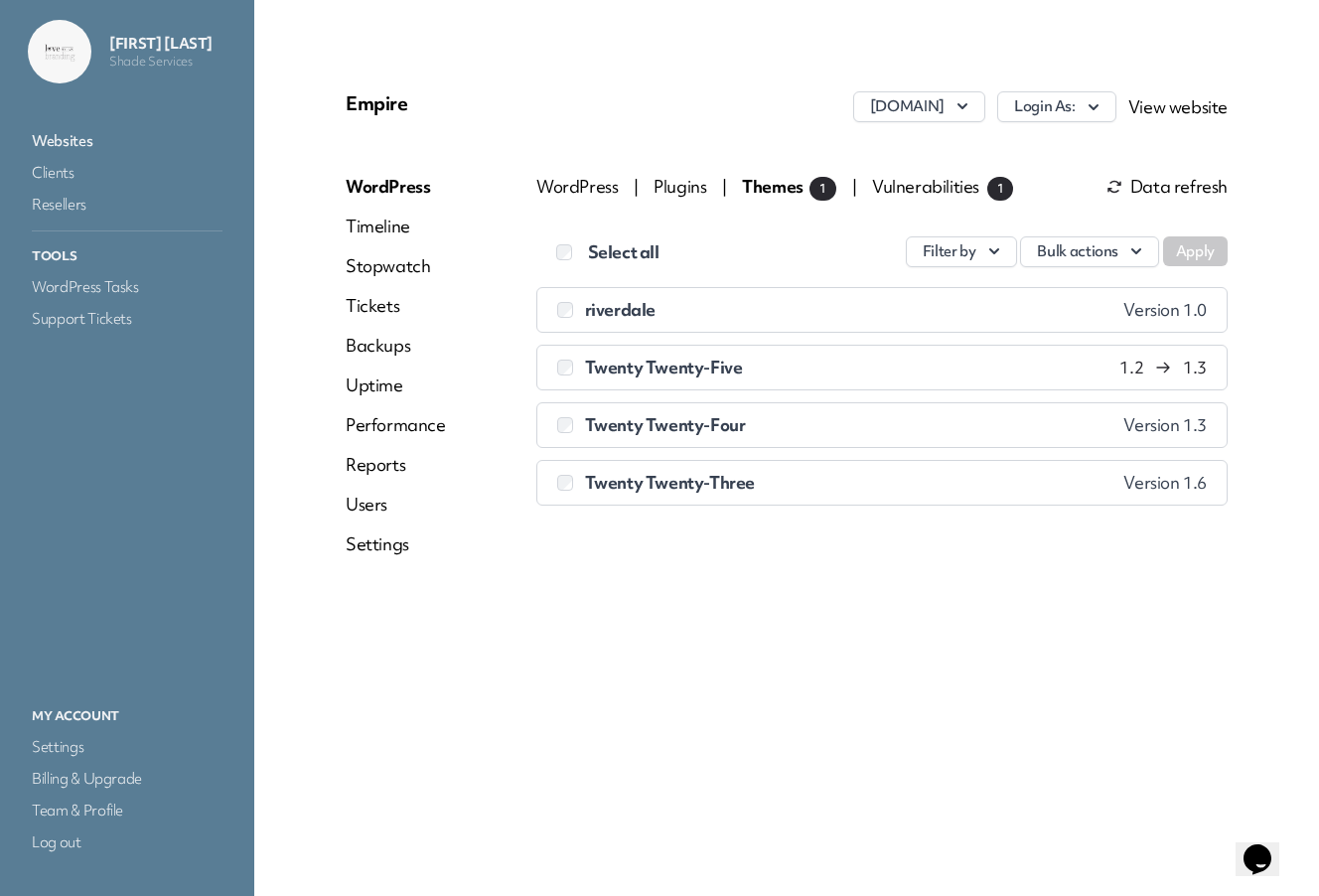 click on "WordPress" at bounding box center (579, 186) 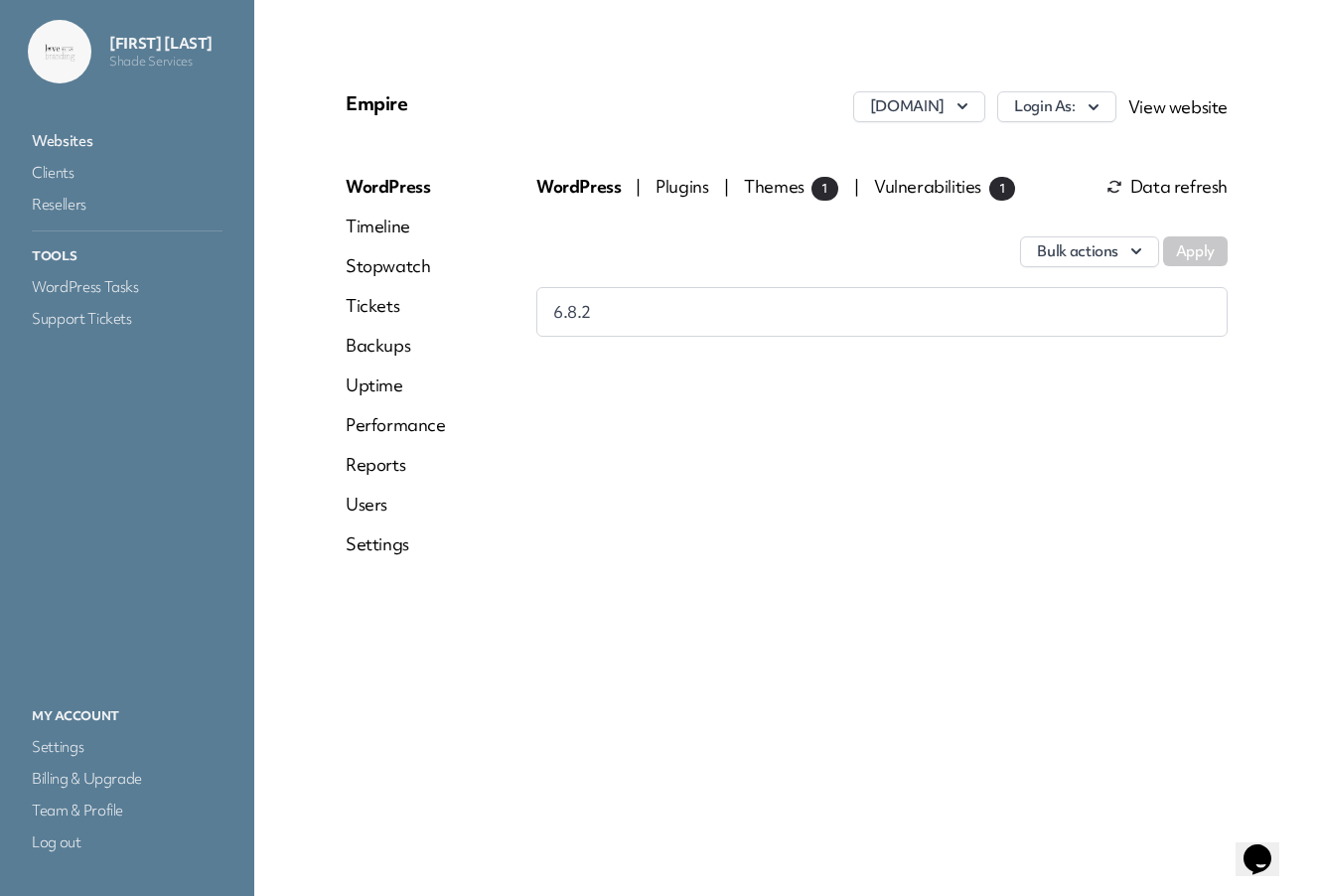 click on "Plugins" at bounding box center (683, 186) 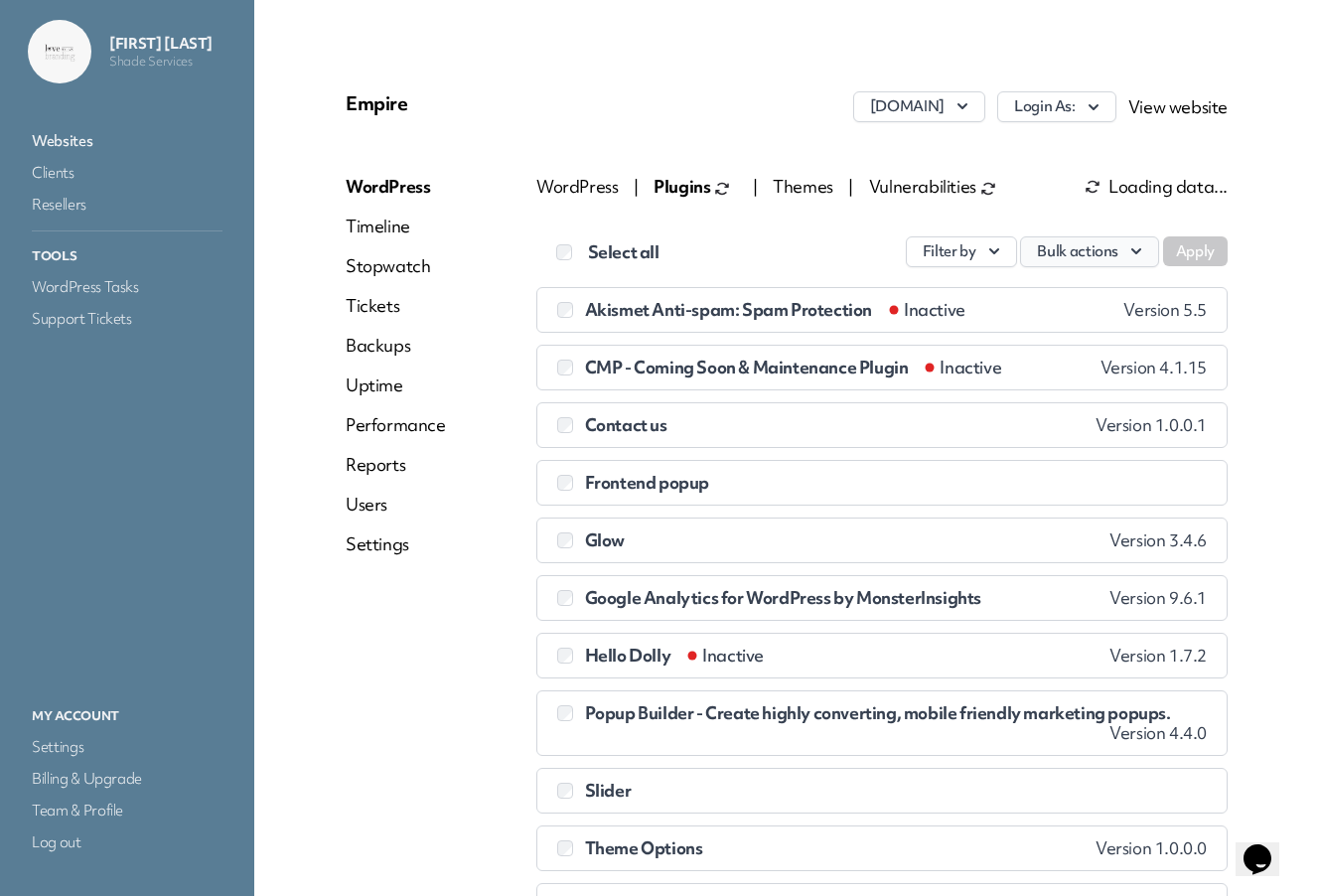 click on "Bulk actions" at bounding box center [1090, 251] 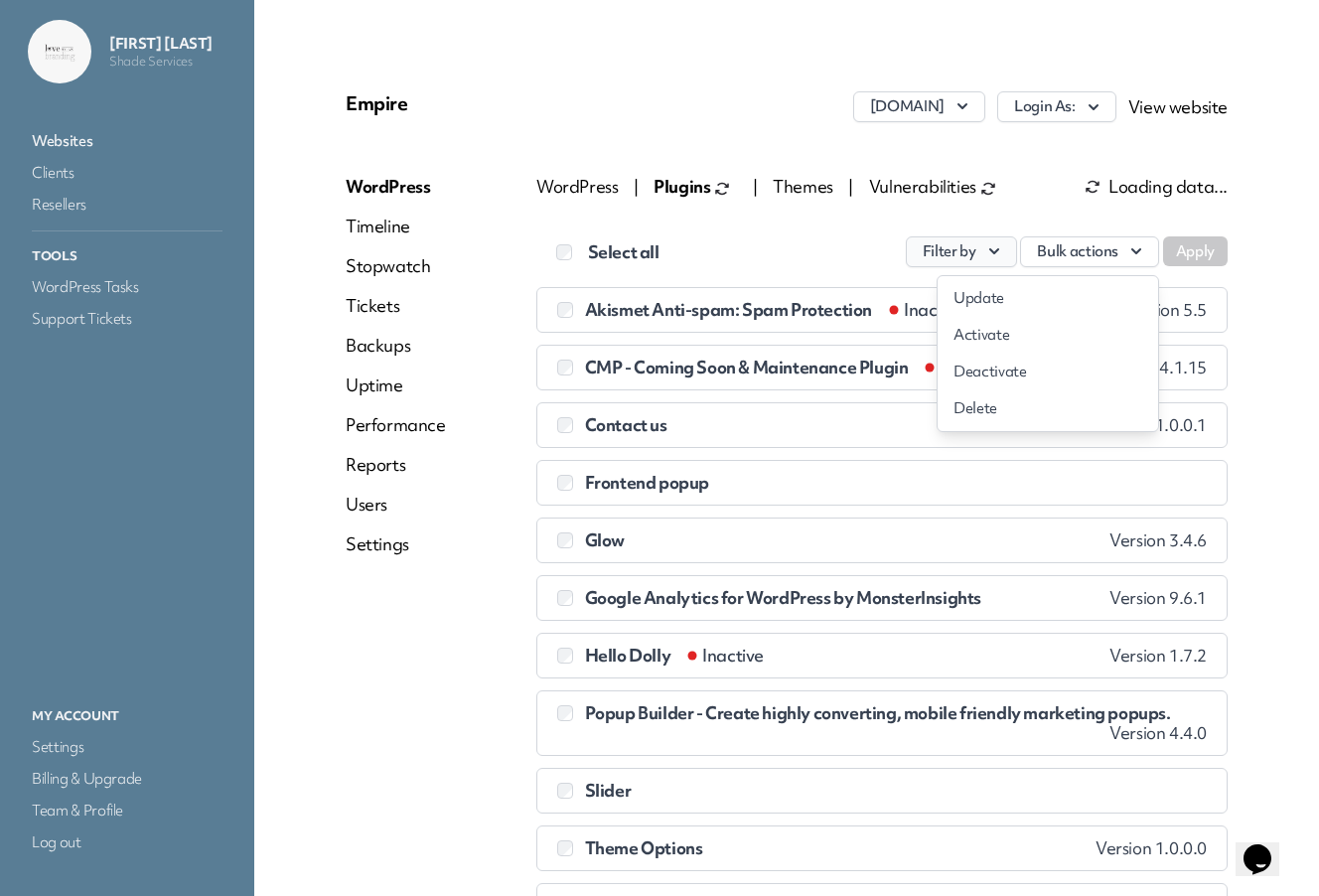 click on "Filter by" at bounding box center [961, 251] 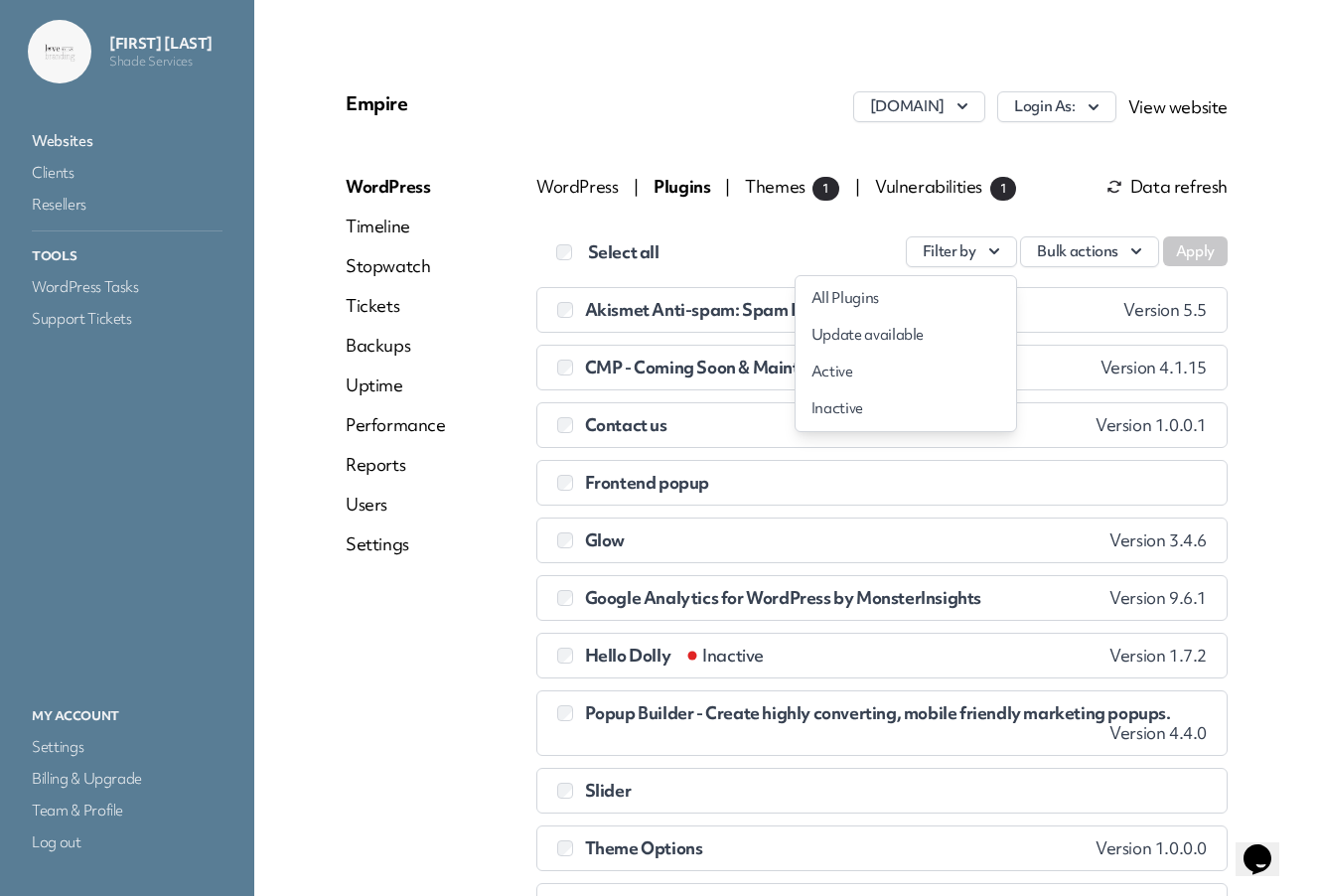 drag, startPoint x: 907, startPoint y: 326, endPoint x: 919, endPoint y: 322, distance: 12.649111 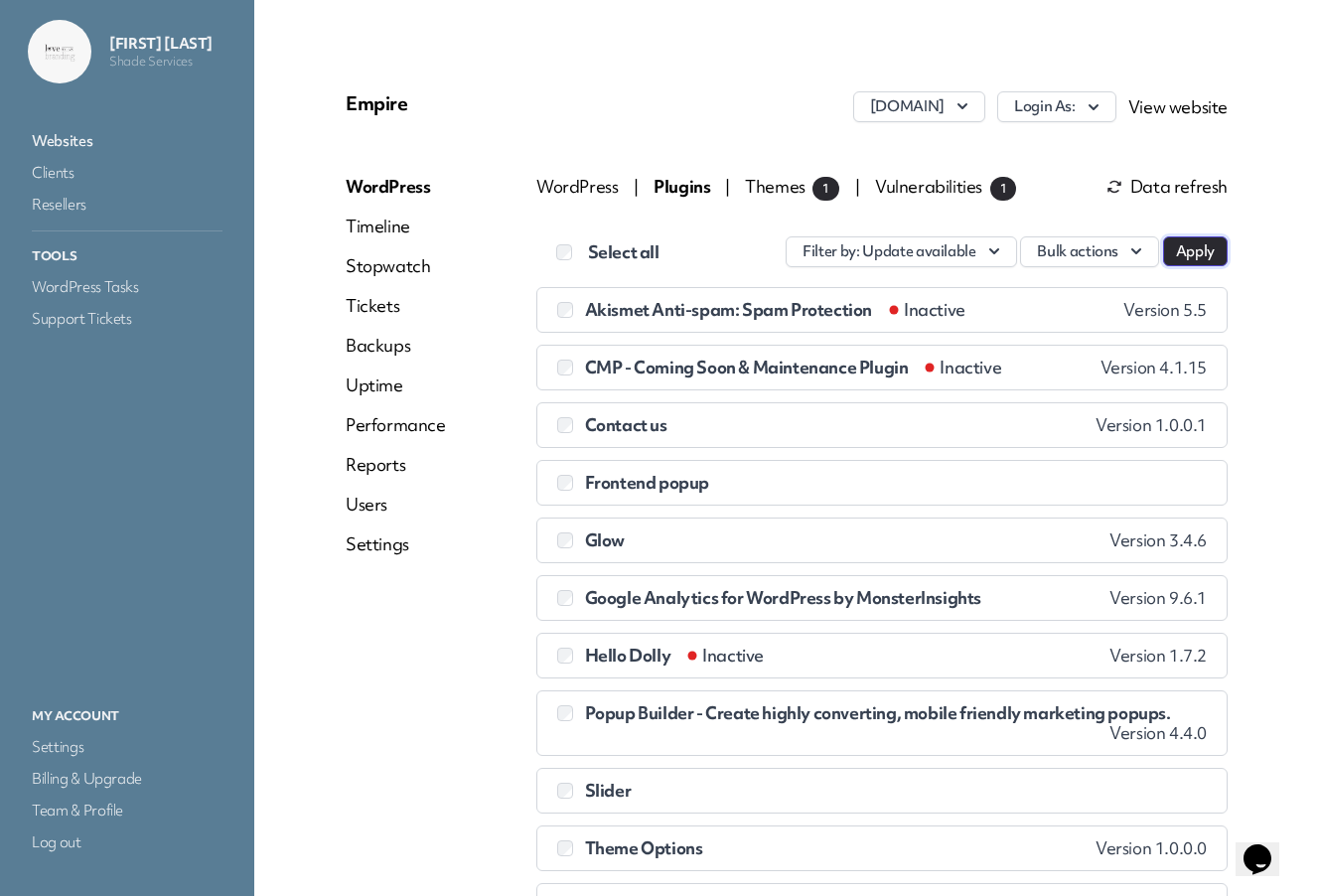 click on "Apply" at bounding box center [1195, 251] 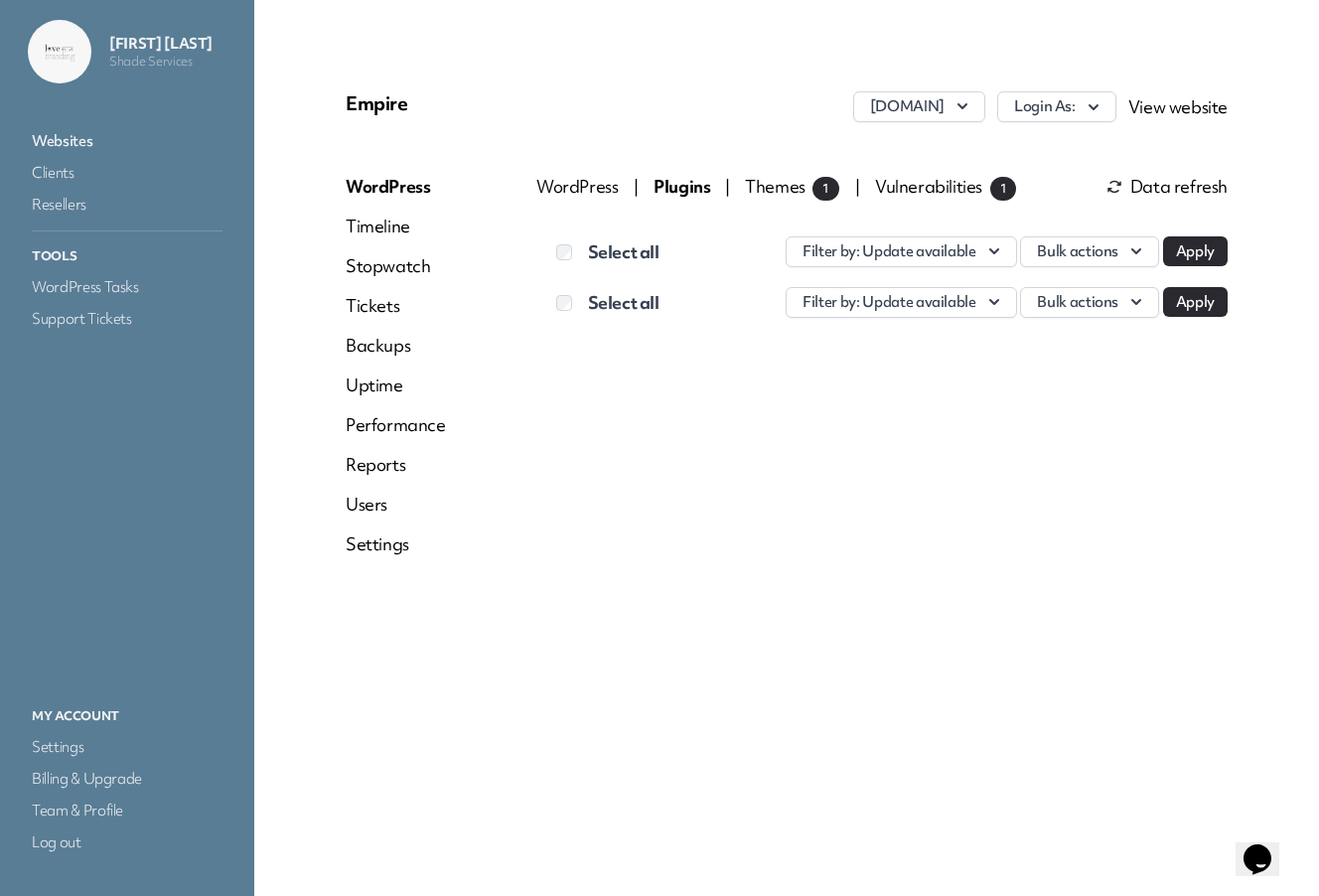 click on "Vulnerabilities
1" at bounding box center [946, 186] 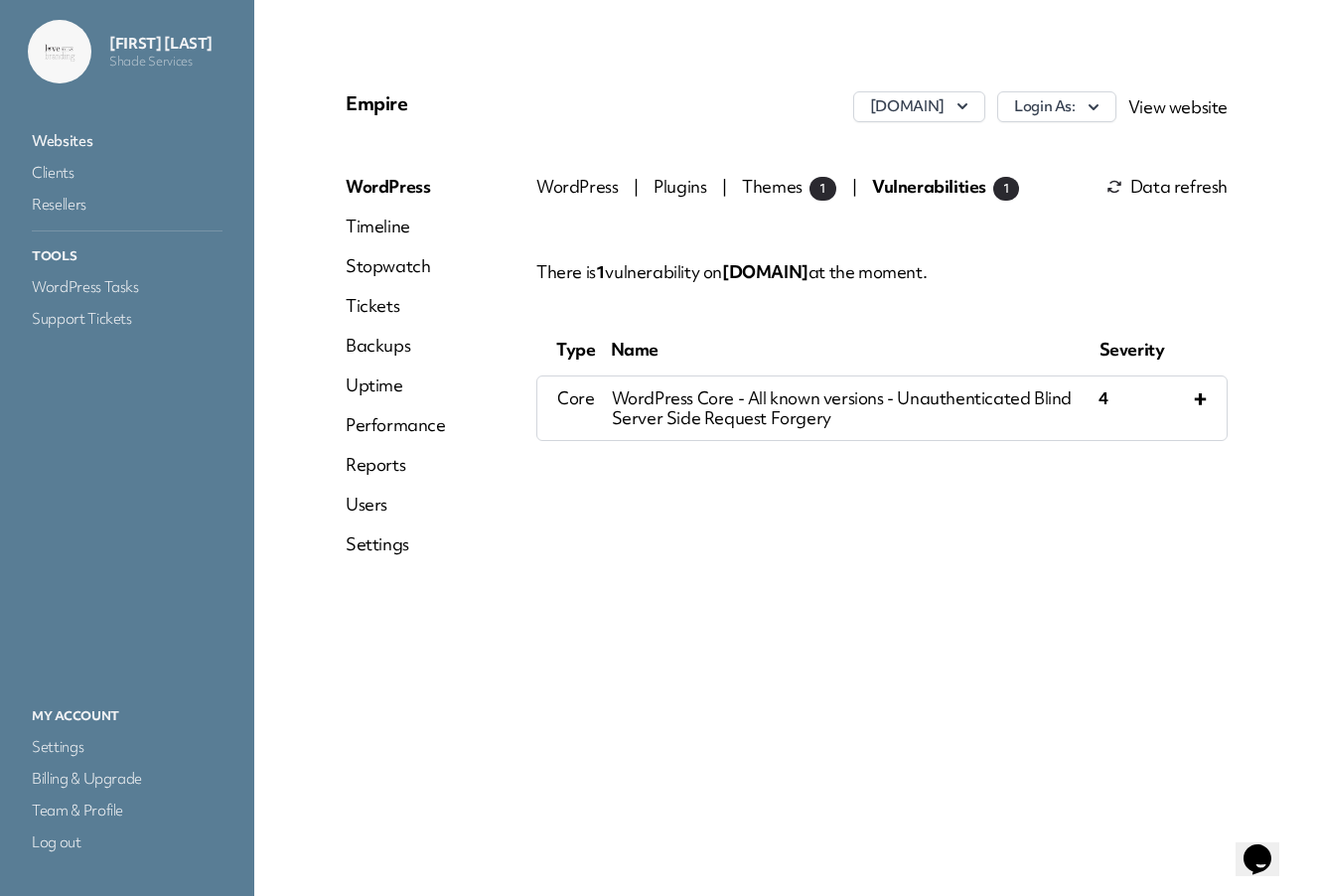 click on "WordPress" at bounding box center [579, 186] 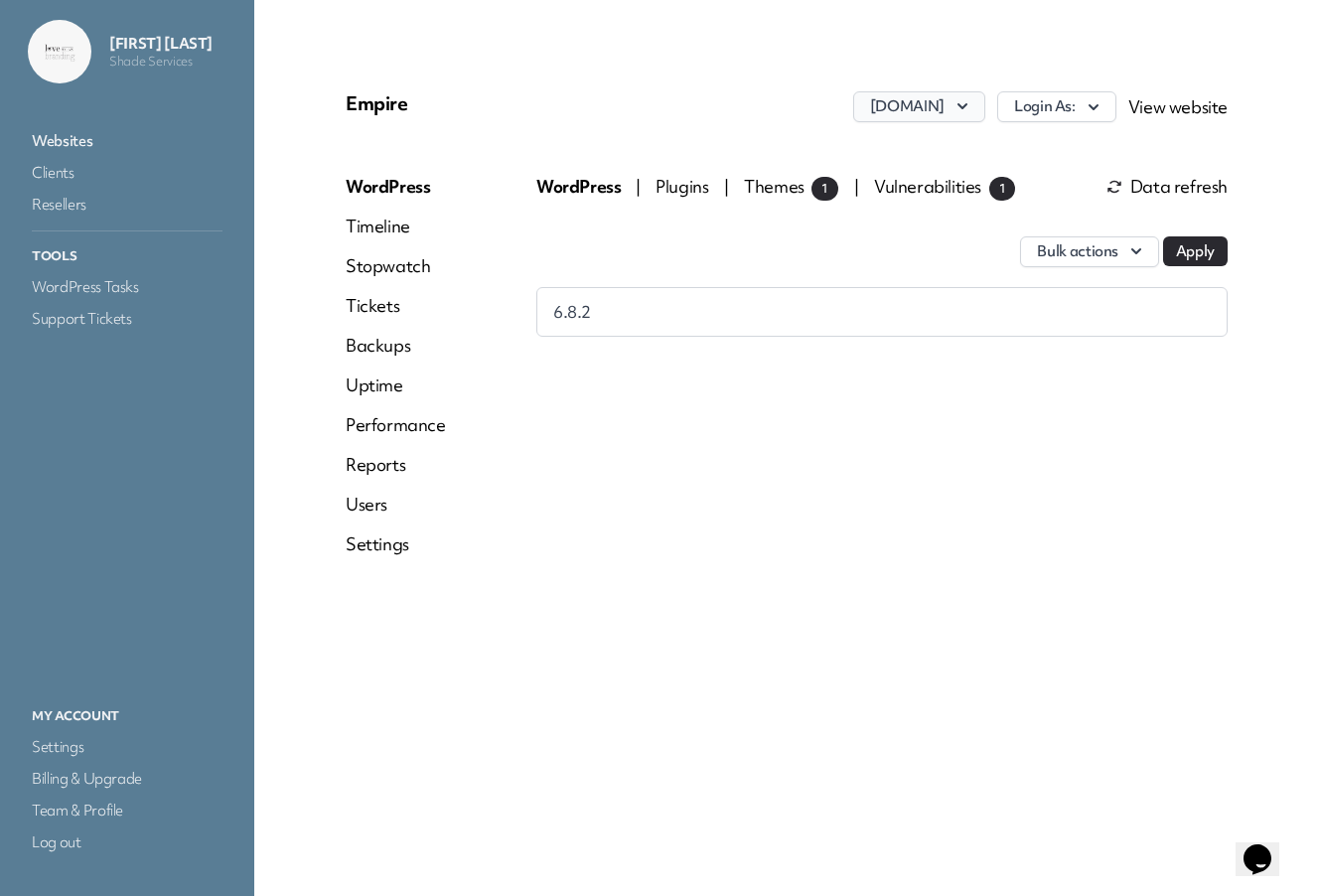 click on "[DOMAIN]" at bounding box center (919, 106) 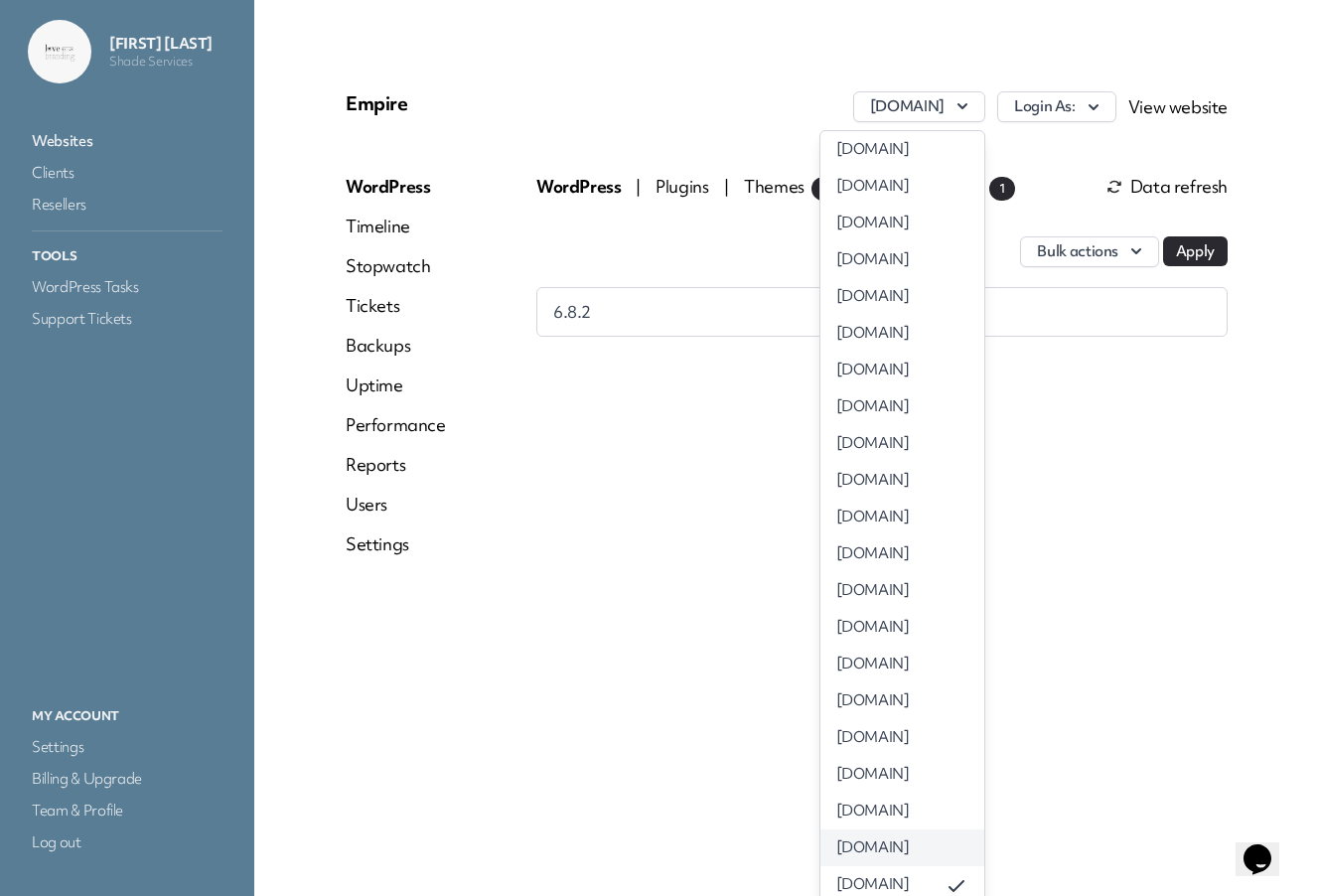 click on "[DOMAIN]" at bounding box center (902, 847) 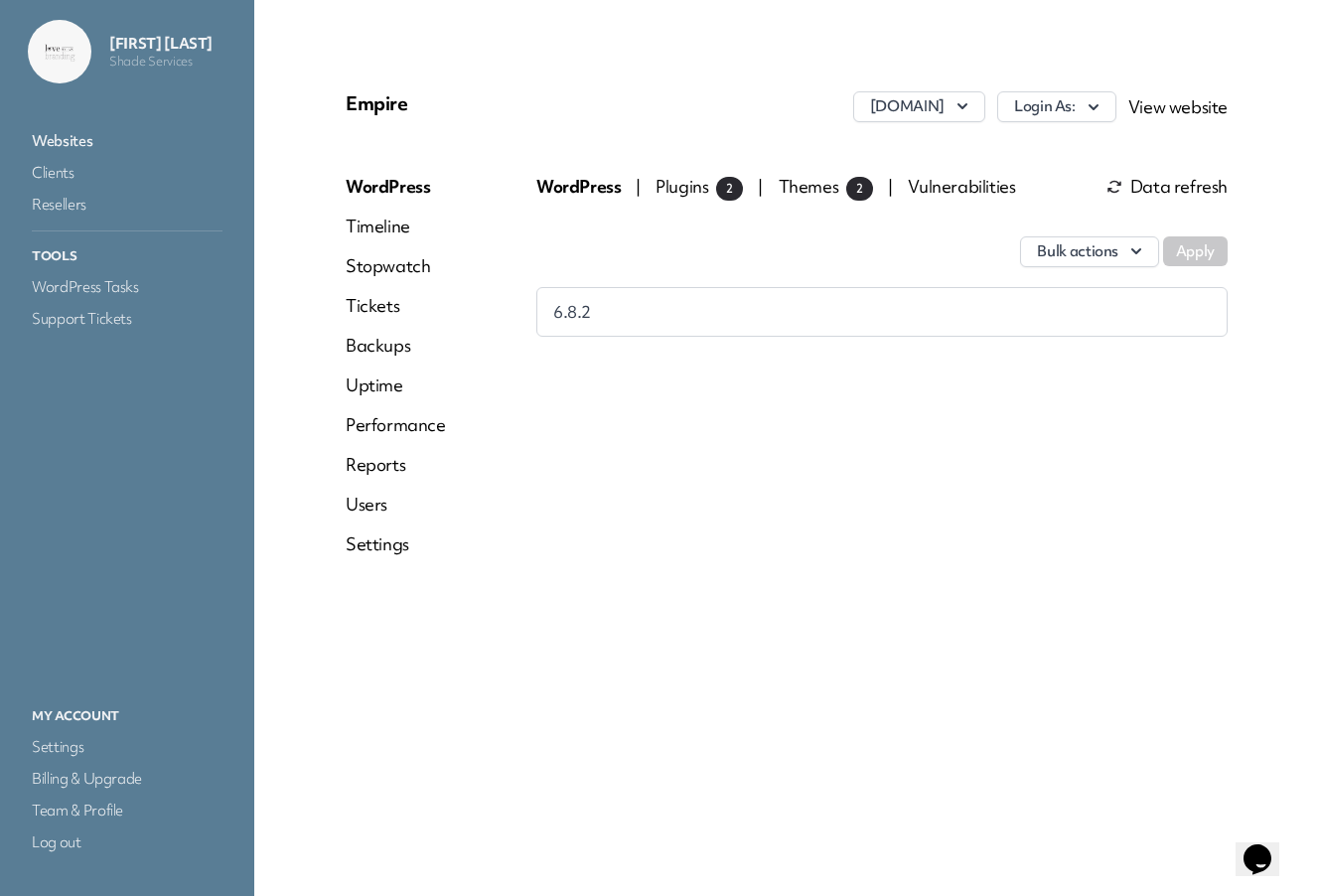 click on "Plugins
2" at bounding box center (699, 186) 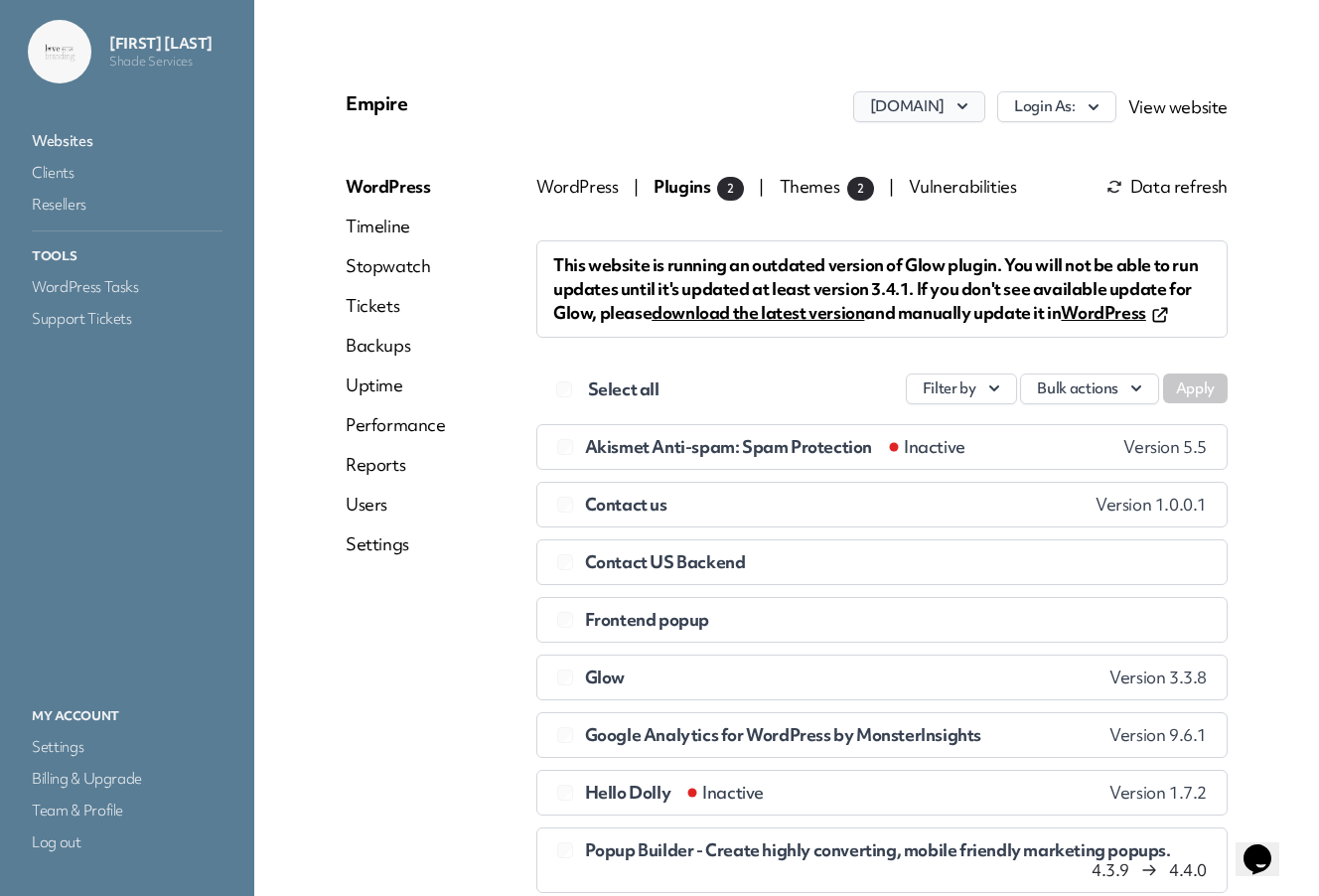 click on "[DOMAIN]" at bounding box center [919, 106] 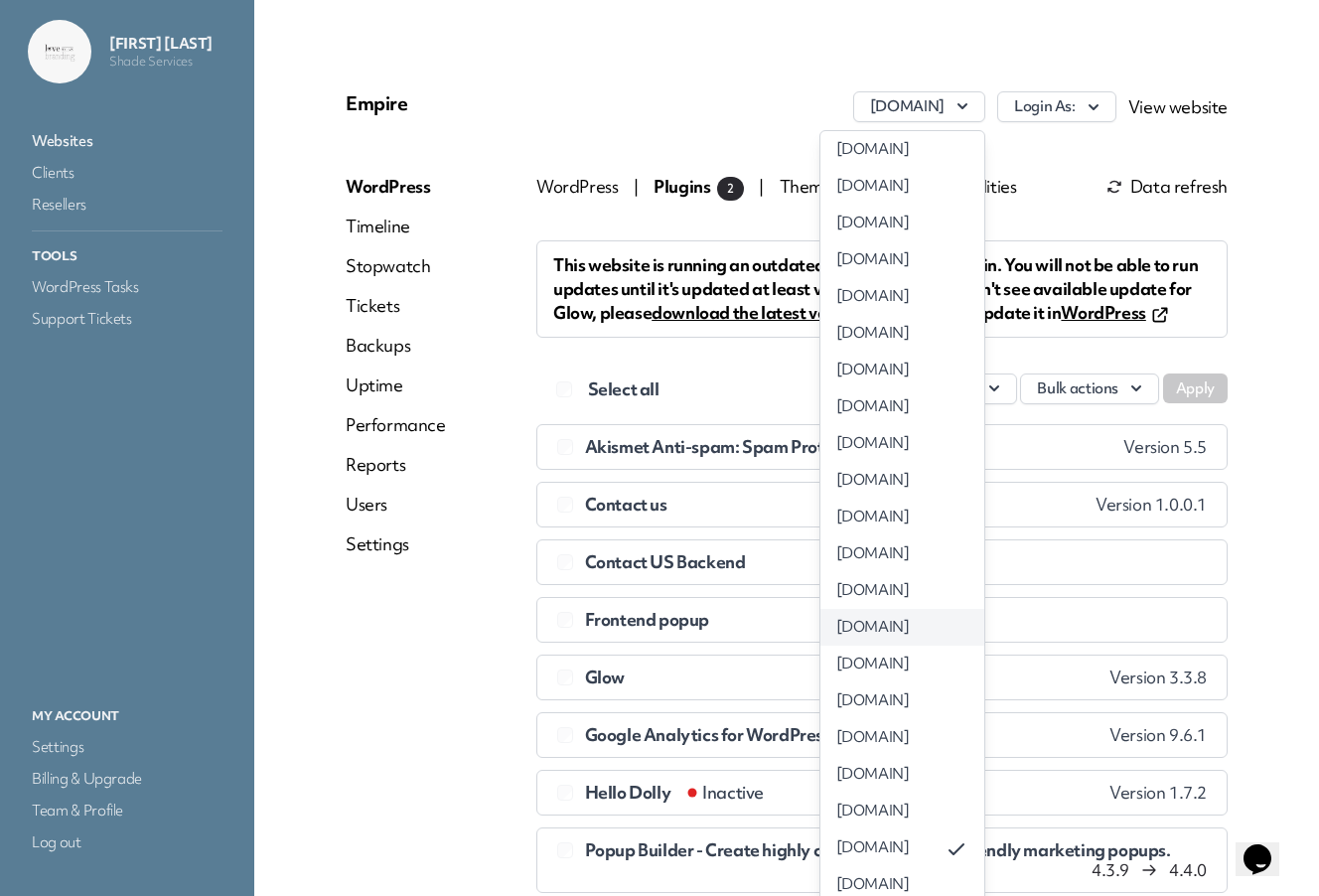 click on "[DOMAIN]" at bounding box center [902, 627] 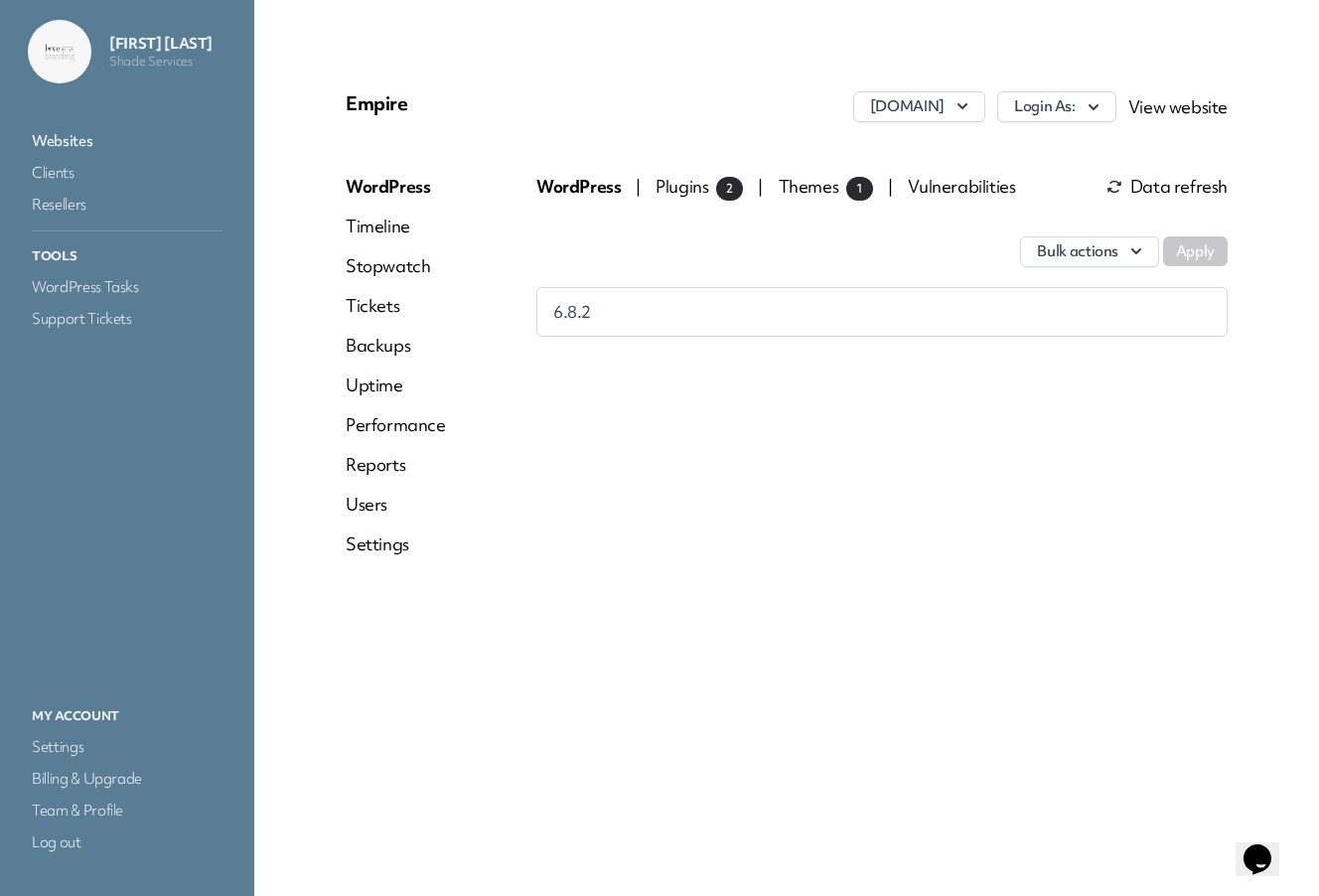 click on "Plugins
2" at bounding box center [699, 186] 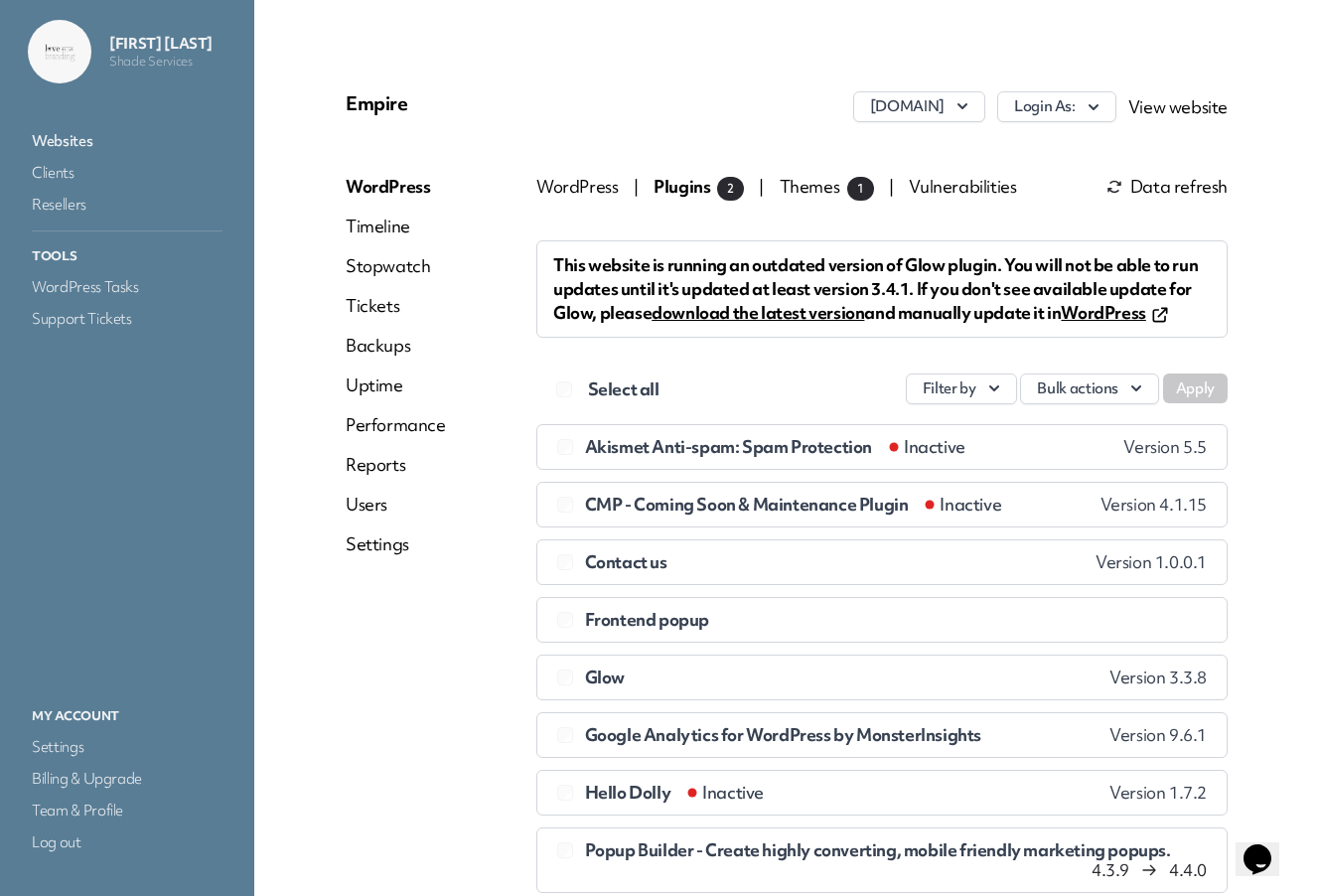 click on "Plugins
2" at bounding box center (698, 186) 